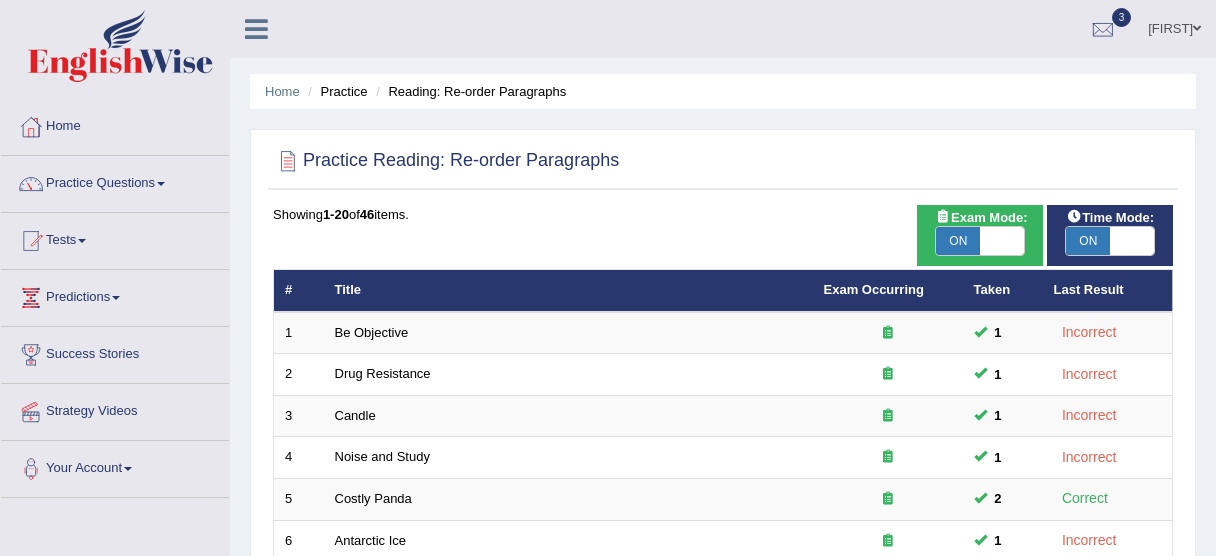 scroll, scrollTop: 759, scrollLeft: 0, axis: vertical 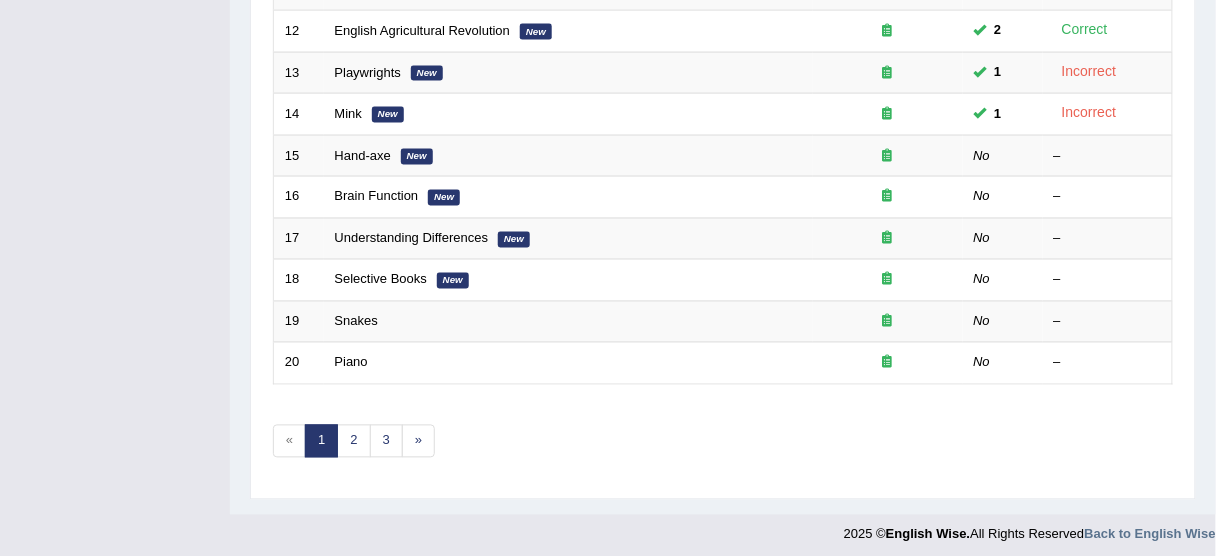 click on "Hand-axe" at bounding box center (363, 155) 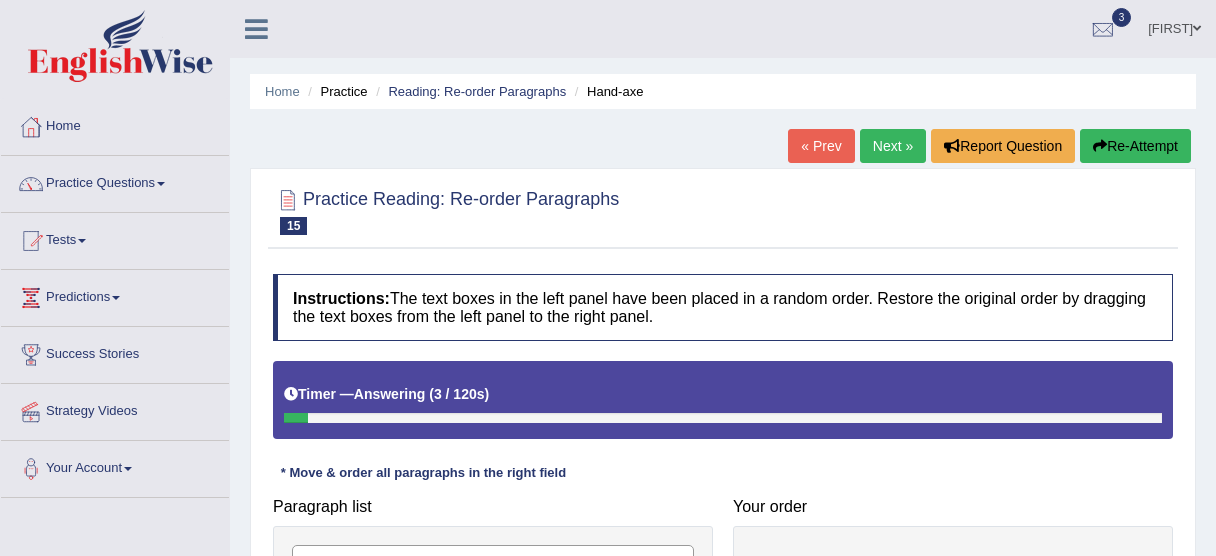scroll, scrollTop: 320, scrollLeft: 0, axis: vertical 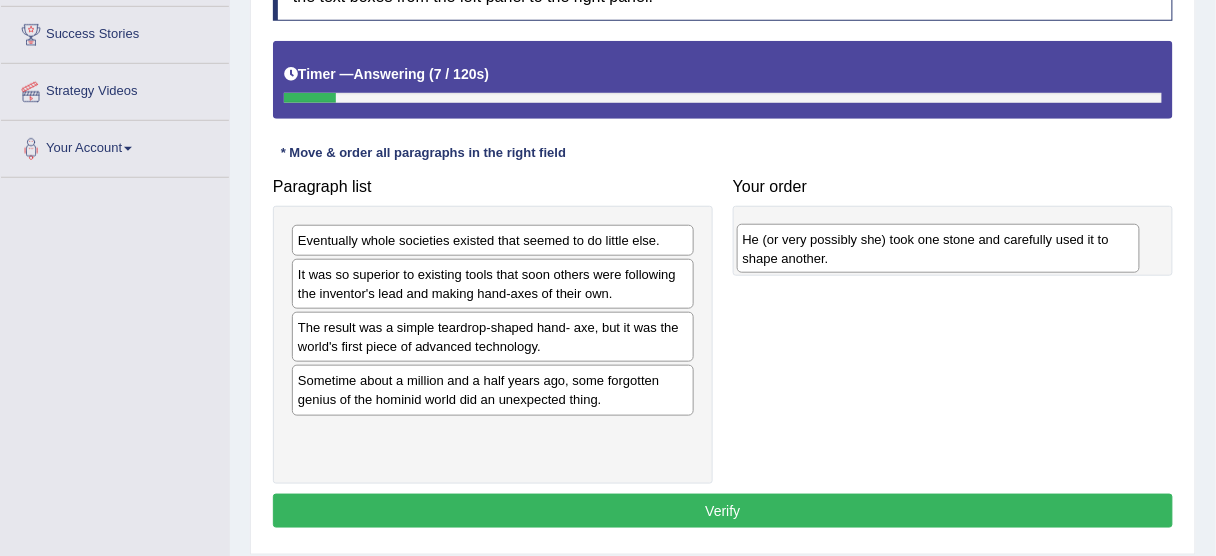 drag, startPoint x: 366, startPoint y: 275, endPoint x: 811, endPoint y: 241, distance: 446.297 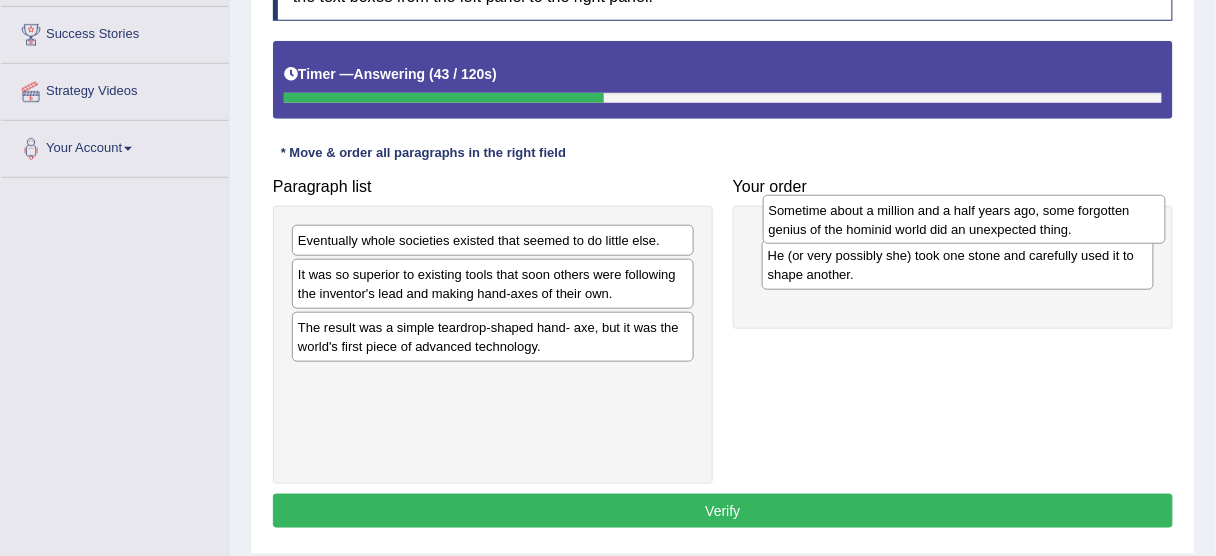 drag, startPoint x: 354, startPoint y: 393, endPoint x: 825, endPoint y: 225, distance: 500.065 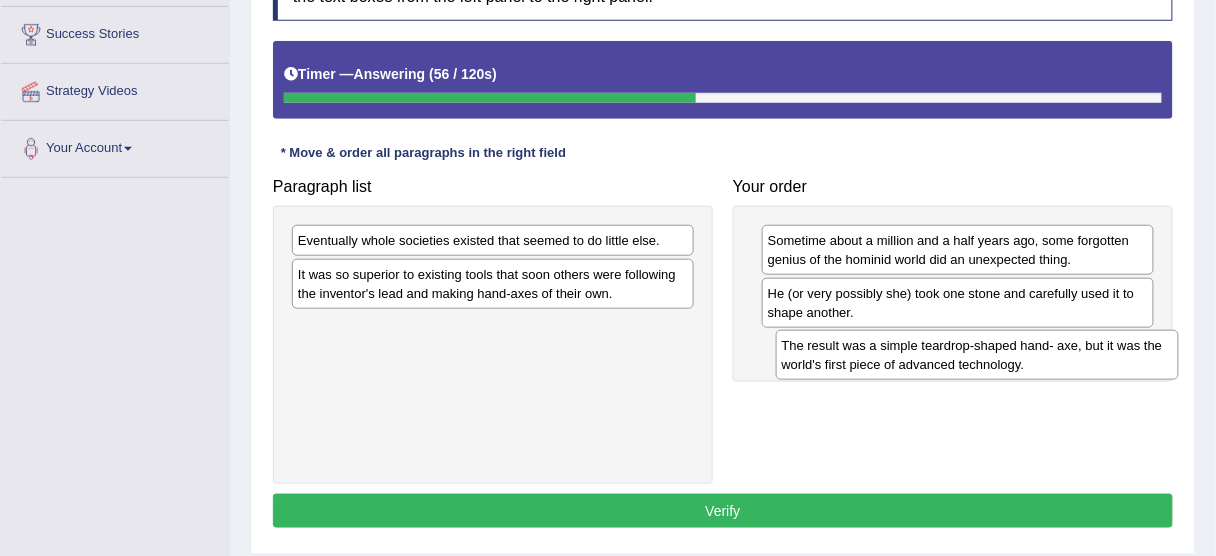 drag, startPoint x: 511, startPoint y: 342, endPoint x: 995, endPoint y: 362, distance: 484.41306 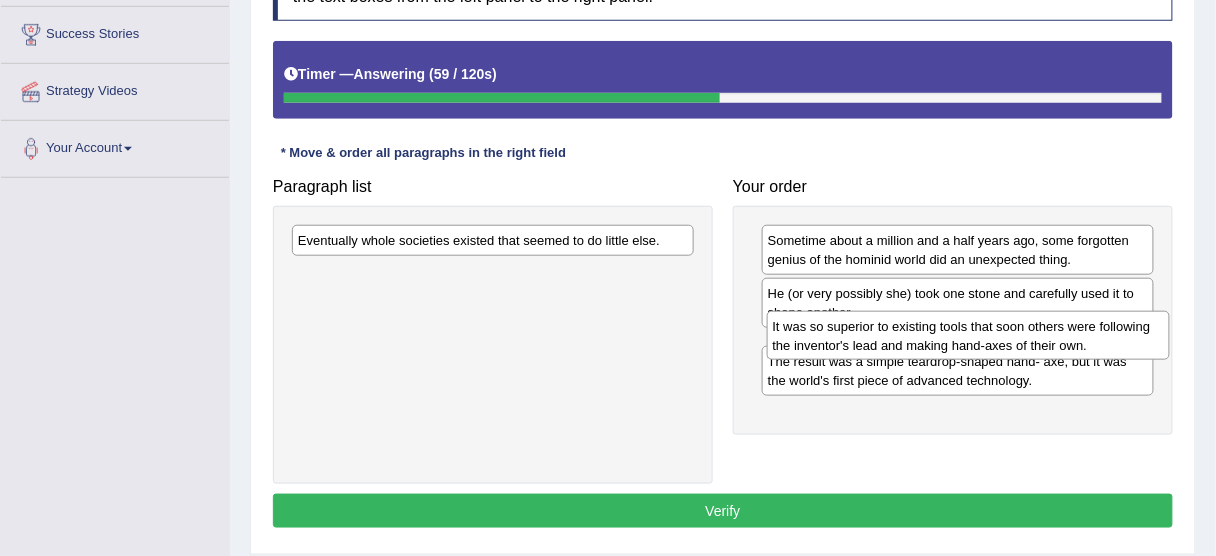 drag, startPoint x: 434, startPoint y: 284, endPoint x: 909, endPoint y: 337, distance: 477.9477 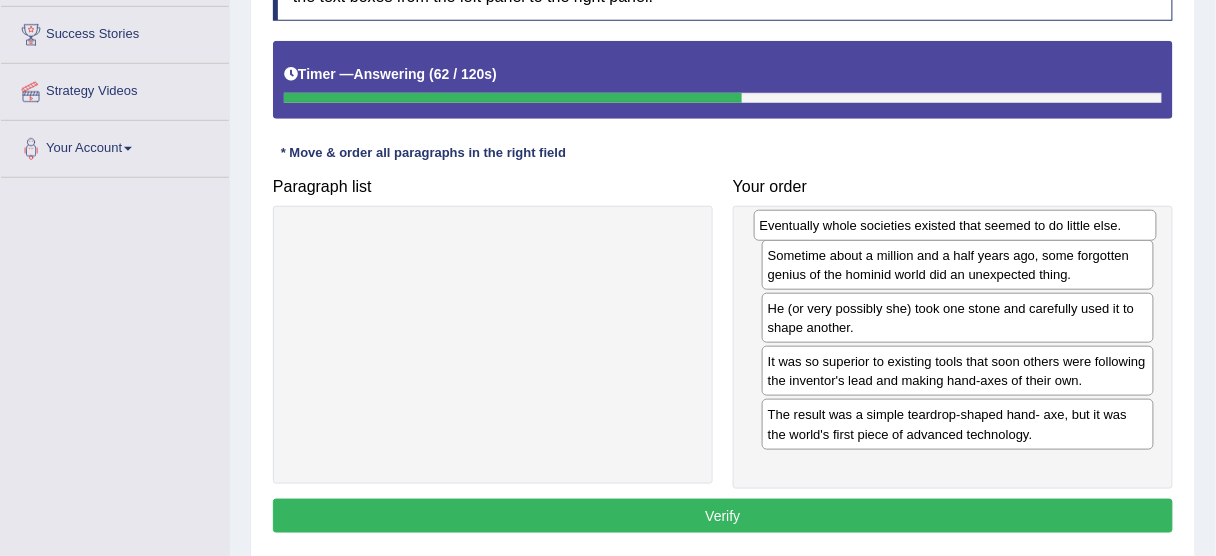 drag, startPoint x: 629, startPoint y: 241, endPoint x: 1091, endPoint y: 227, distance: 462.21207 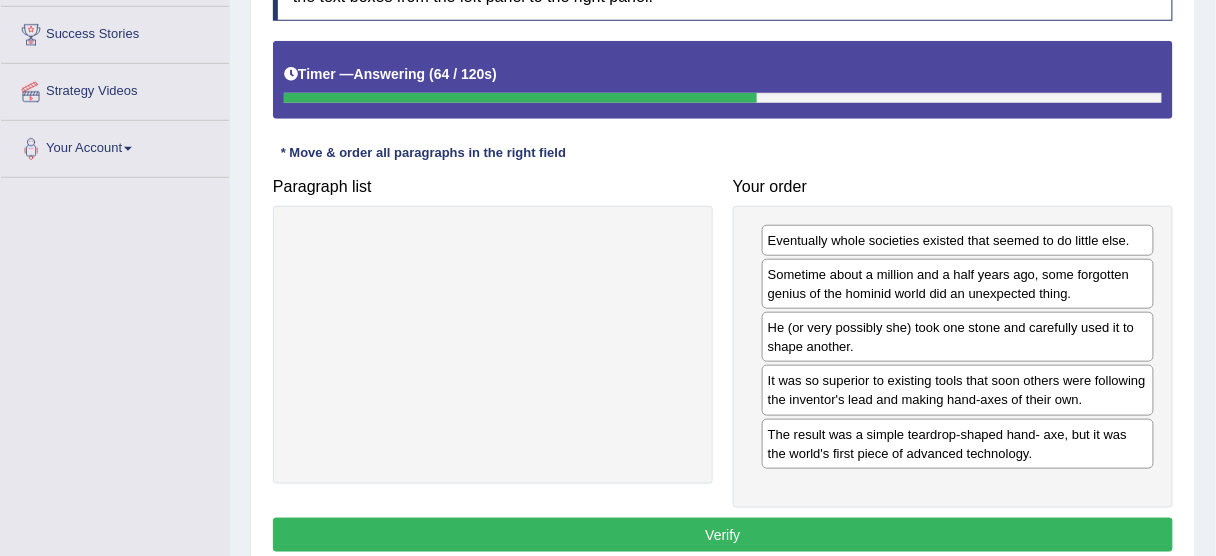 click on "Verify" at bounding box center [723, 535] 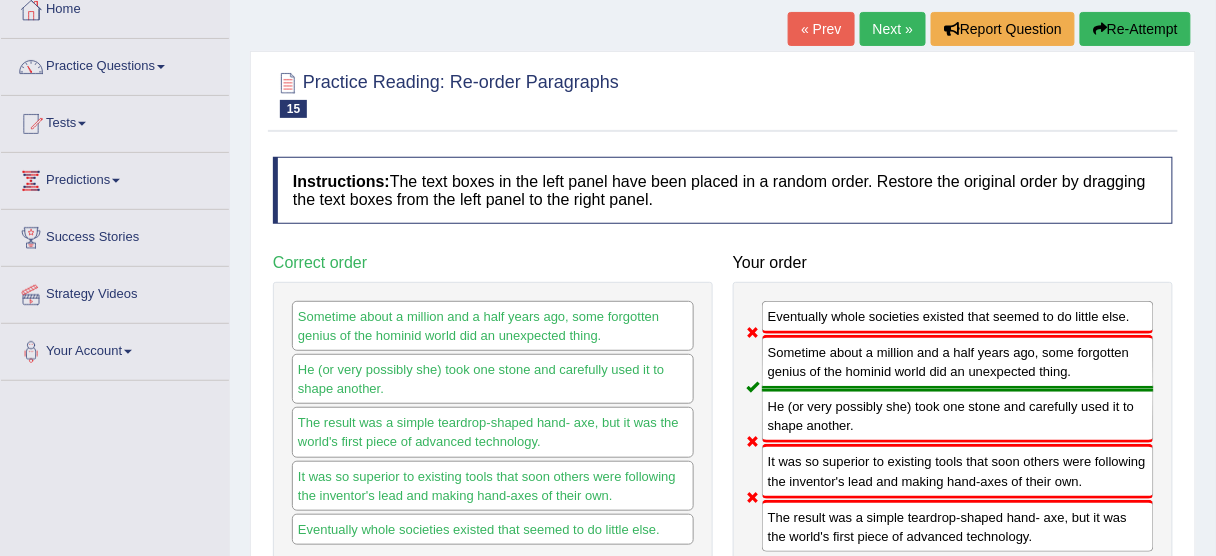 scroll, scrollTop: 80, scrollLeft: 0, axis: vertical 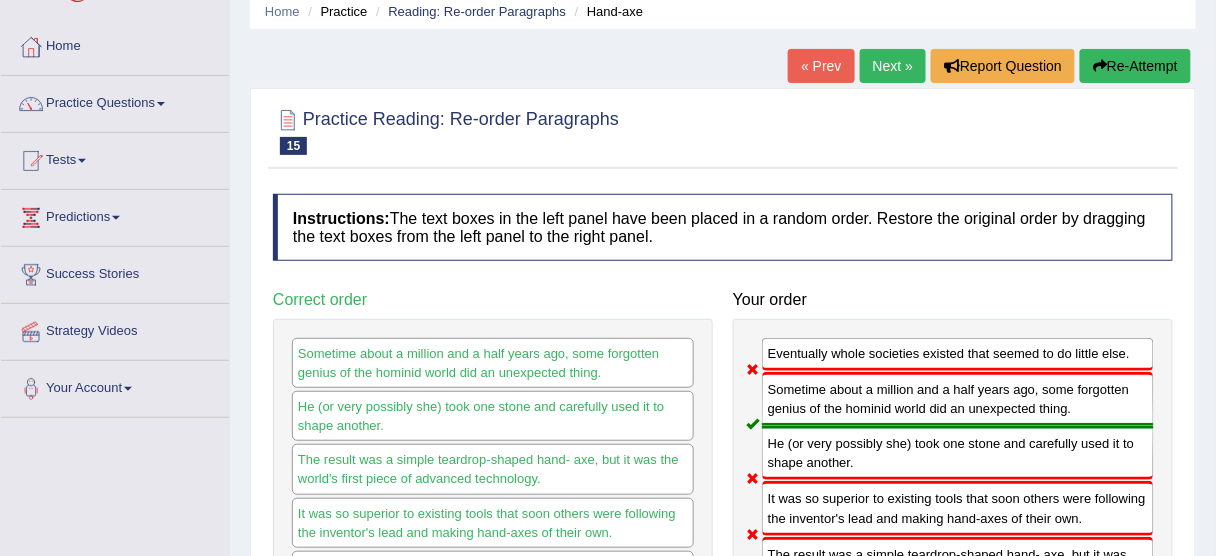 click on "Next »" at bounding box center (893, 66) 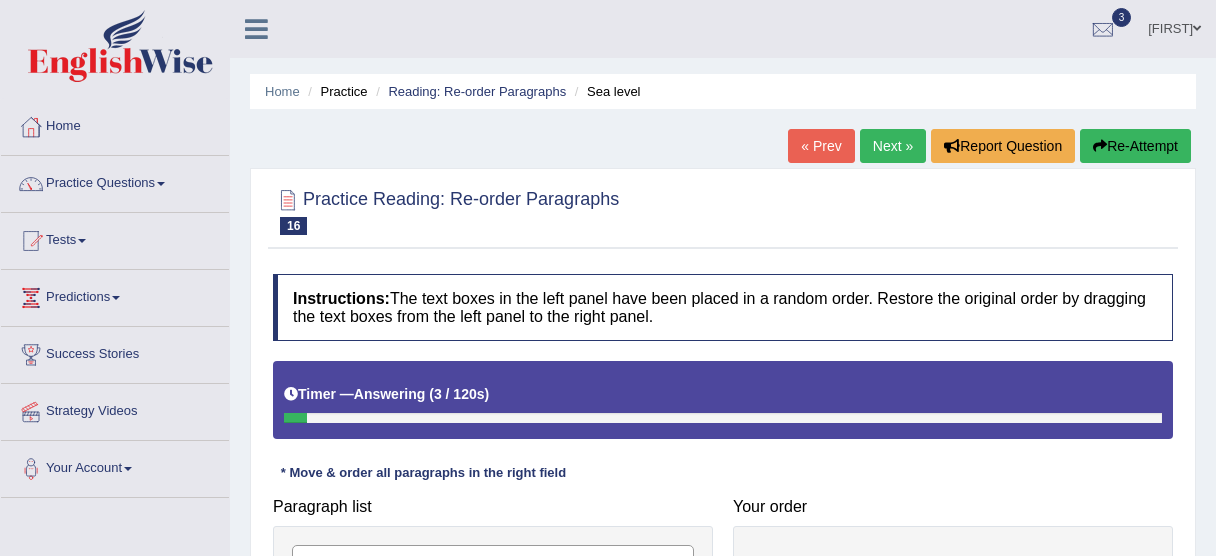 scroll, scrollTop: 400, scrollLeft: 0, axis: vertical 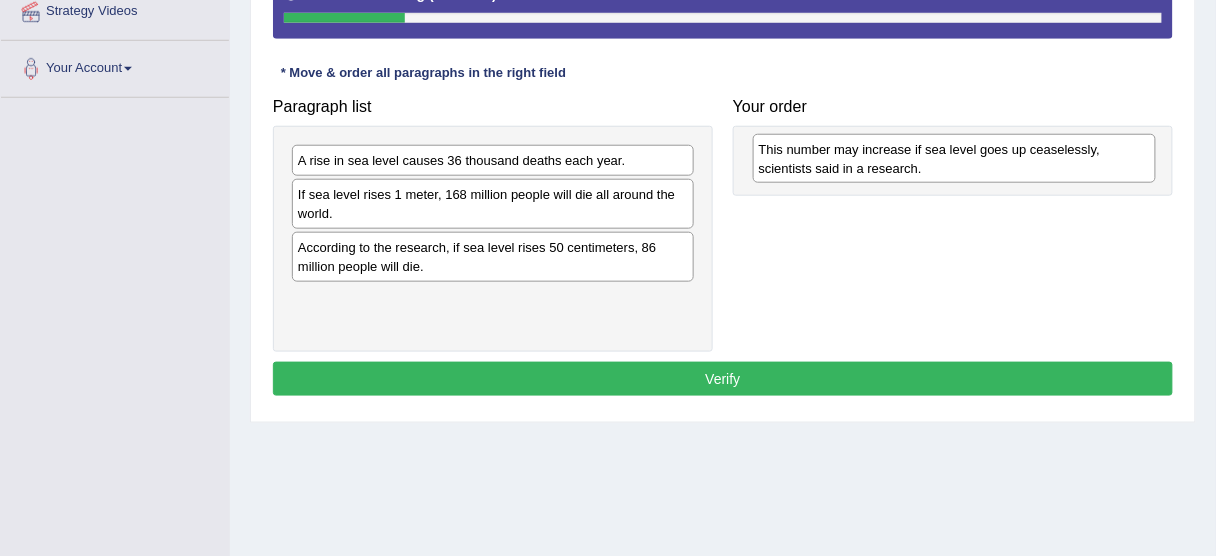 drag, startPoint x: 629, startPoint y: 212, endPoint x: 1090, endPoint y: 168, distance: 463.09503 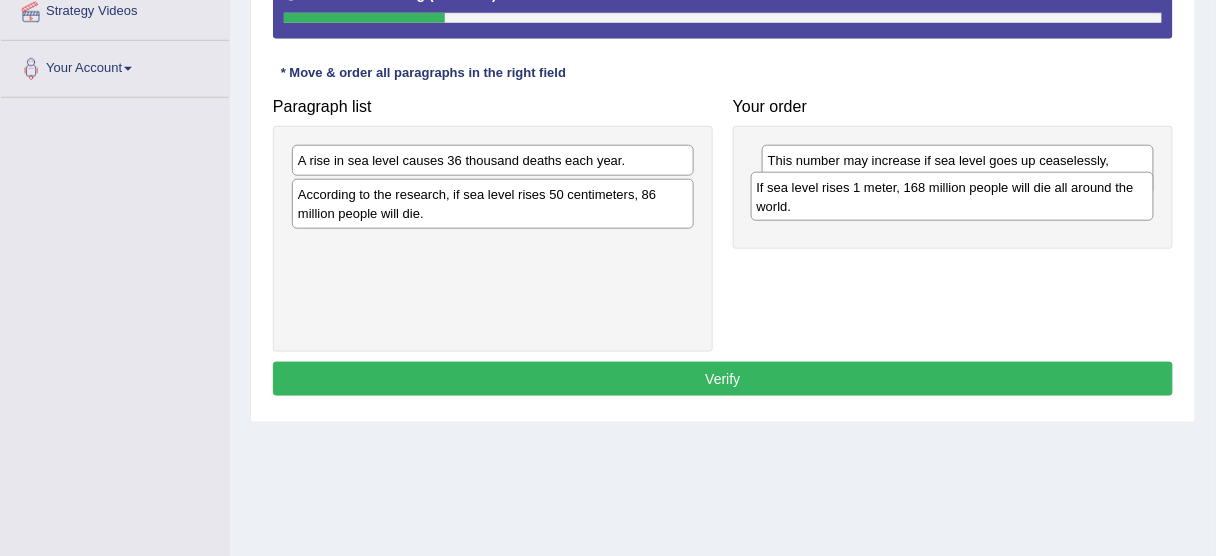 drag, startPoint x: 609, startPoint y: 202, endPoint x: 1068, endPoint y: 196, distance: 459.0392 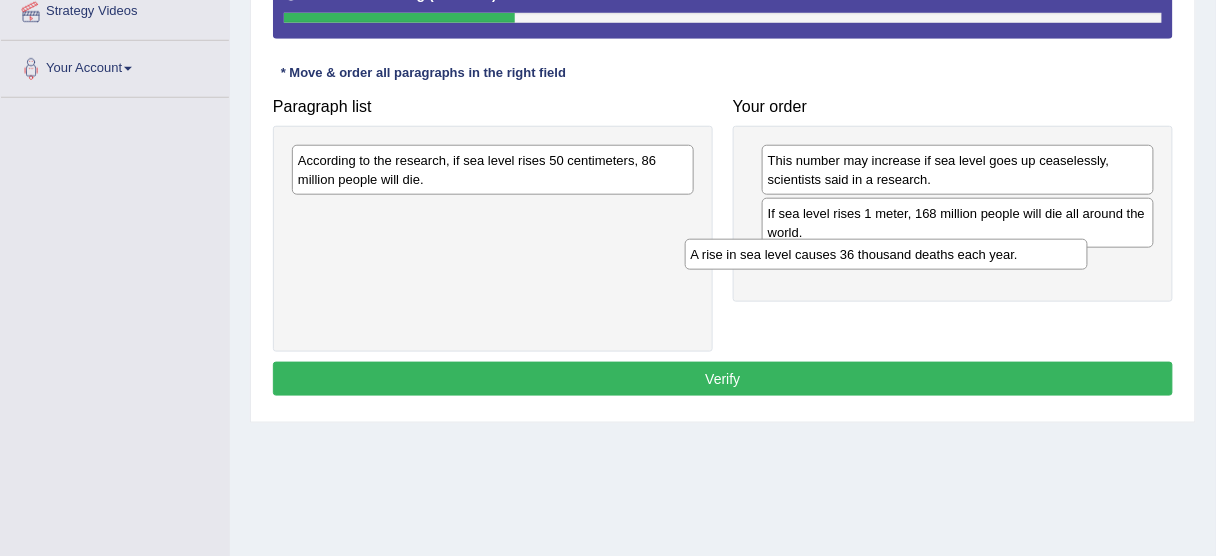 drag, startPoint x: 424, startPoint y: 156, endPoint x: 817, endPoint y: 251, distance: 404.31918 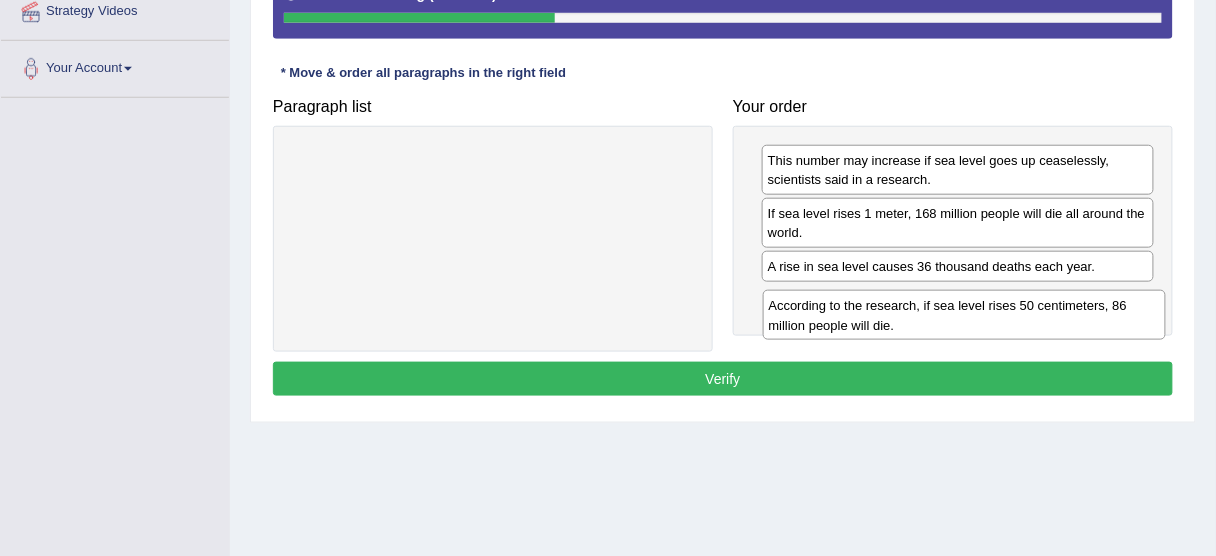 drag, startPoint x: 423, startPoint y: 168, endPoint x: 894, endPoint y: 314, distance: 493.10953 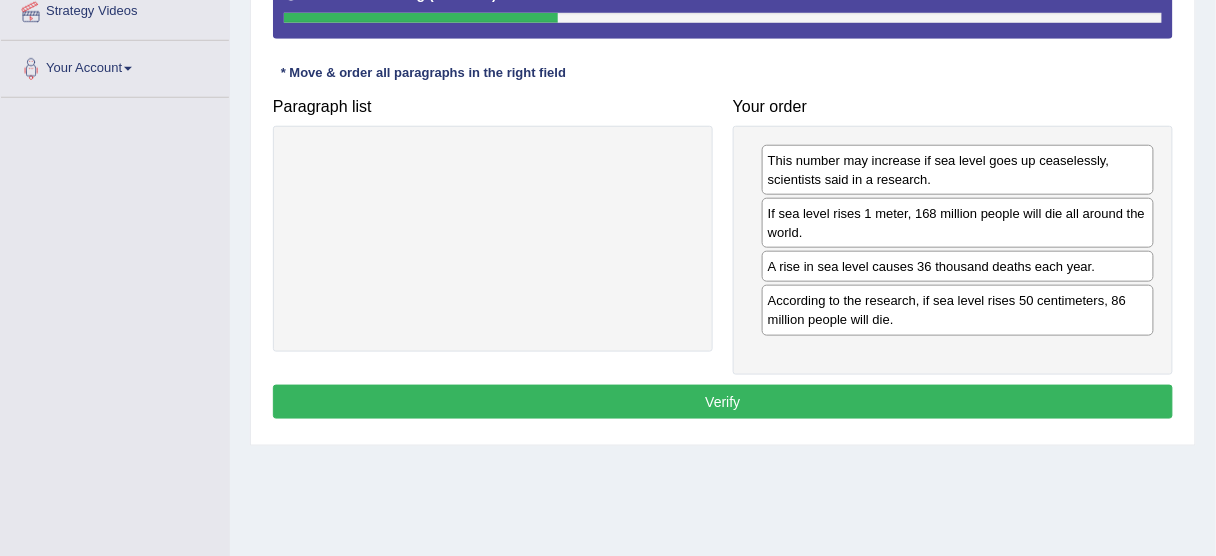 click on "Instructions:  The text boxes in the left panel have been placed in a random order. Restore the original order by dragging the text boxes from the left panel to the right panel.
Timer —  Answering   ( 37 / 120s ) Skip * Move & order all paragraphs in the right field
Paragraph list
Correct order
A rise in sea level causes 36 thousand deaths each year. This number may increase if sea level goes up ceaselessly, scientists said in a research. According to the research, if sea level rises 50 centimeters, 86 million people will die. If sea level rises 1 meter, 168 million people will die all around the world.
Your order
This number may increase if sea level goes up ceaselessly, scientists said in a research. If sea level rises 1 meter, 168 million people will die all around the world. A rise in sea level causes 36 thousand deaths each year. According to the research, if sea level rises 50 centimeters, 86 million people will die.
Verify" at bounding box center [723, 149] 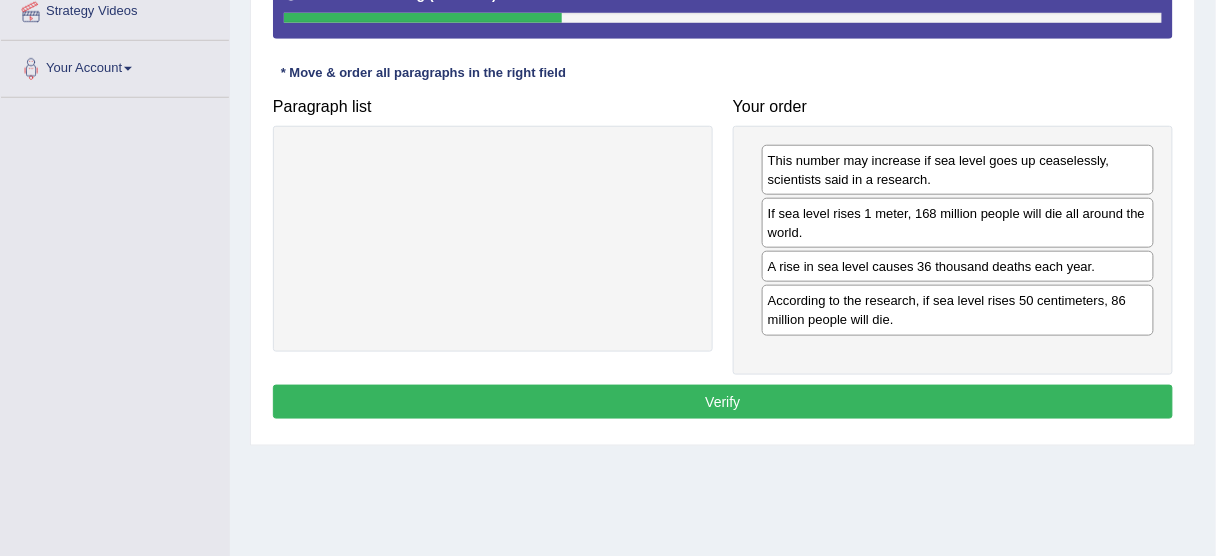 click on "Verify" at bounding box center [723, 402] 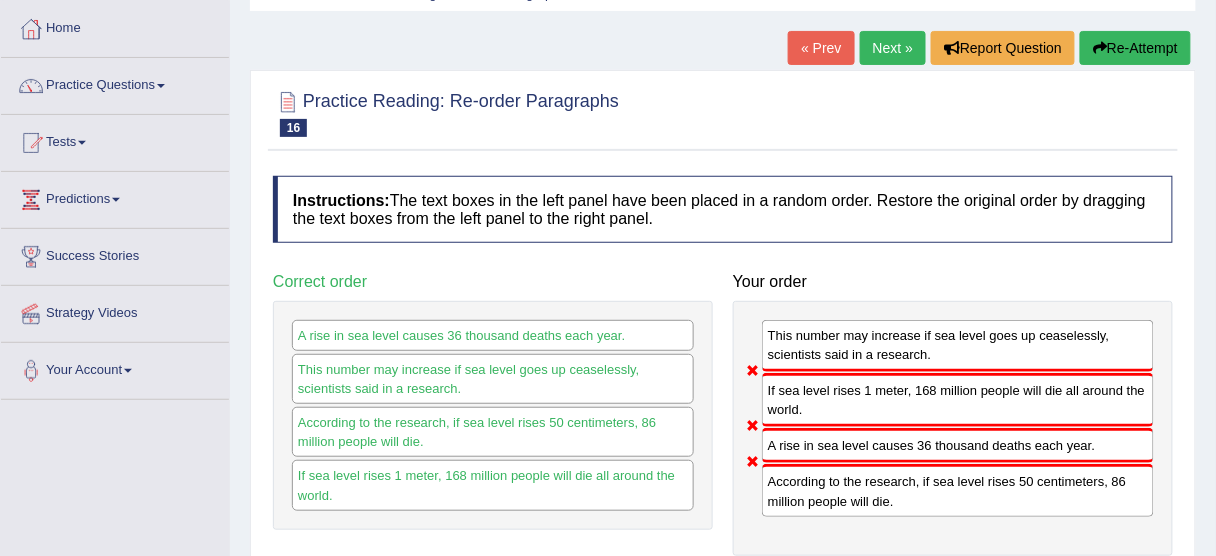 scroll, scrollTop: 80, scrollLeft: 0, axis: vertical 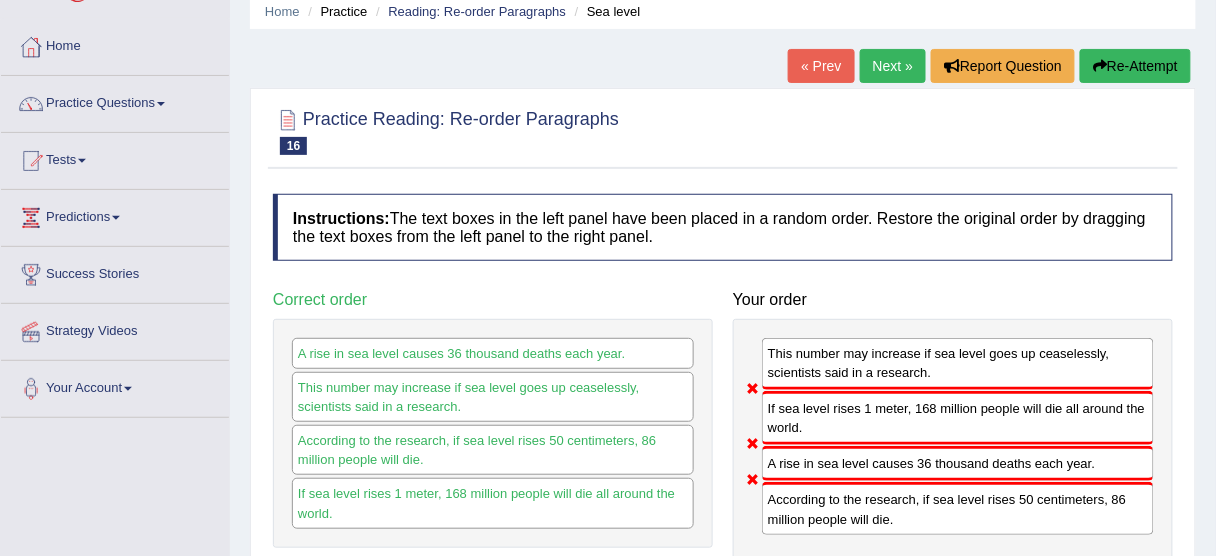 click on "Next »" at bounding box center [893, 66] 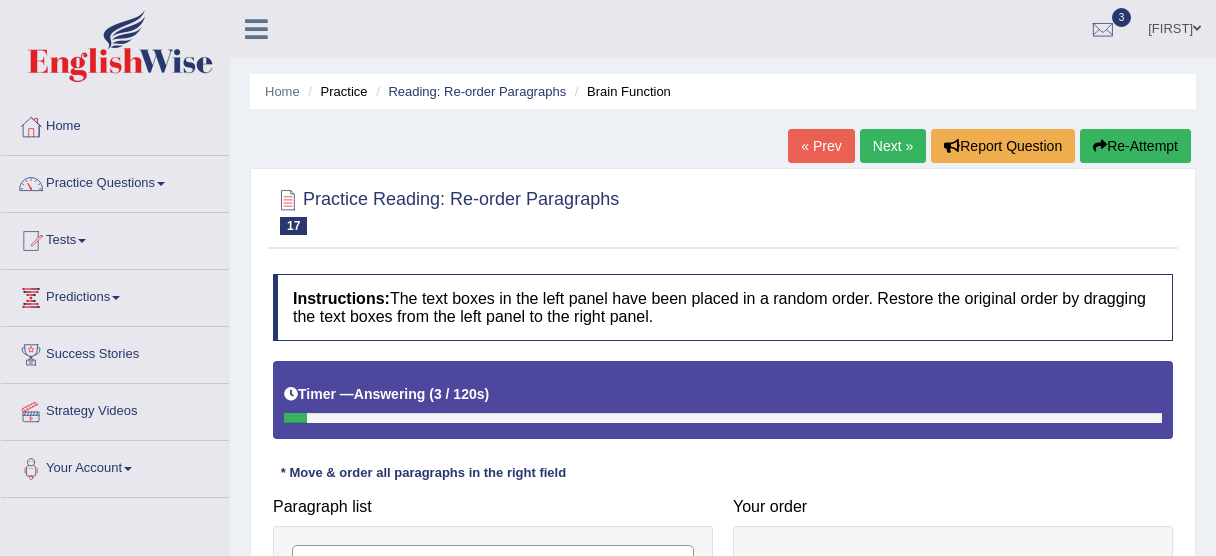 scroll, scrollTop: 400, scrollLeft: 0, axis: vertical 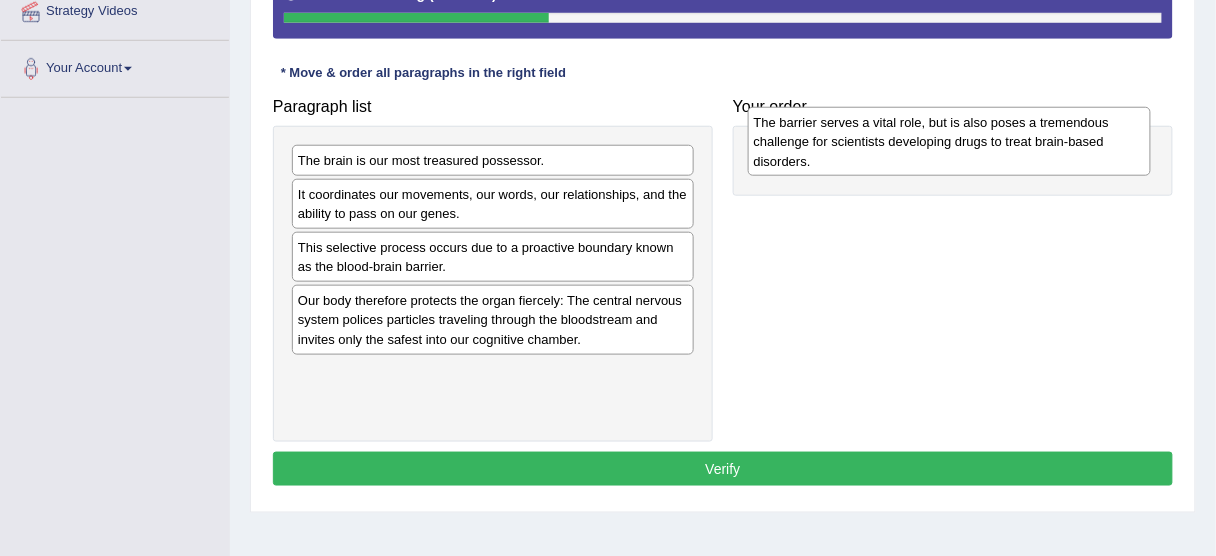 drag, startPoint x: 471, startPoint y: 266, endPoint x: 927, endPoint y: 143, distance: 472.29758 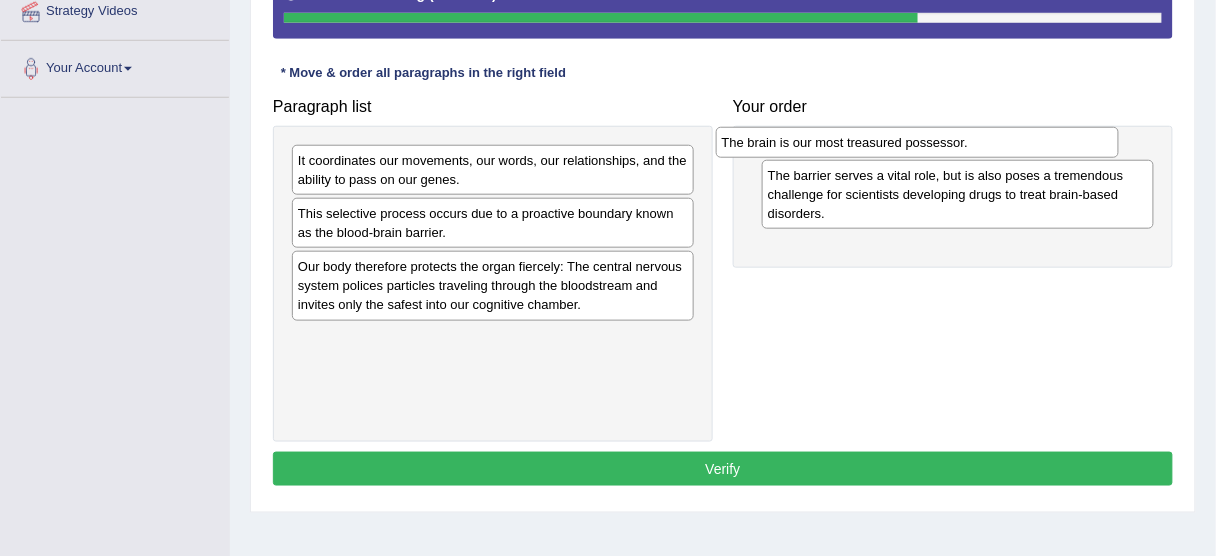 drag, startPoint x: 431, startPoint y: 163, endPoint x: 850, endPoint y: 143, distance: 419.47705 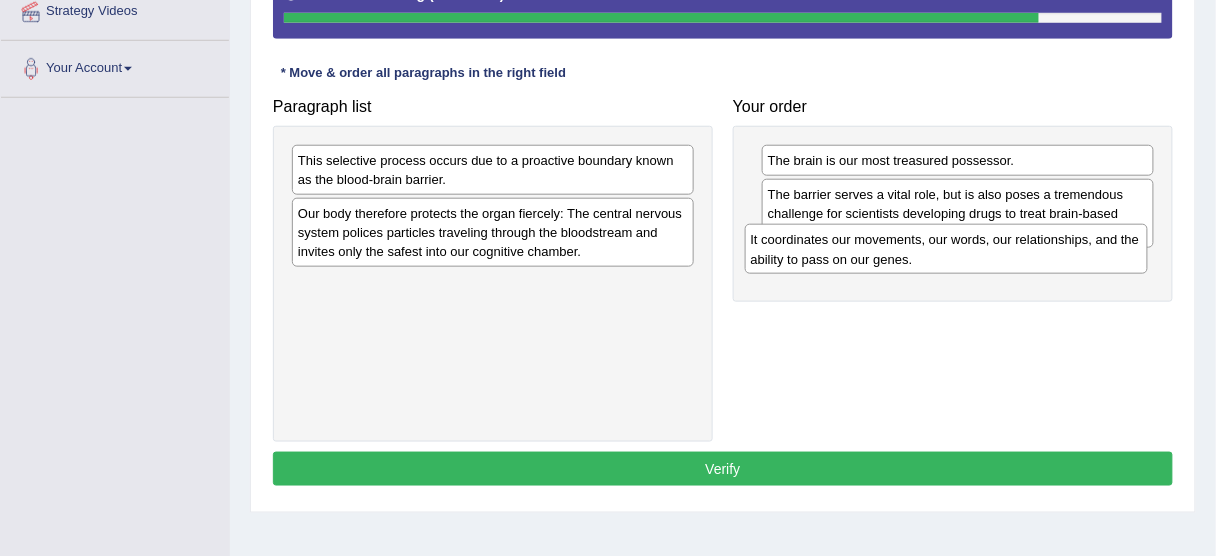 drag, startPoint x: 526, startPoint y: 165, endPoint x: 979, endPoint y: 246, distance: 460.18475 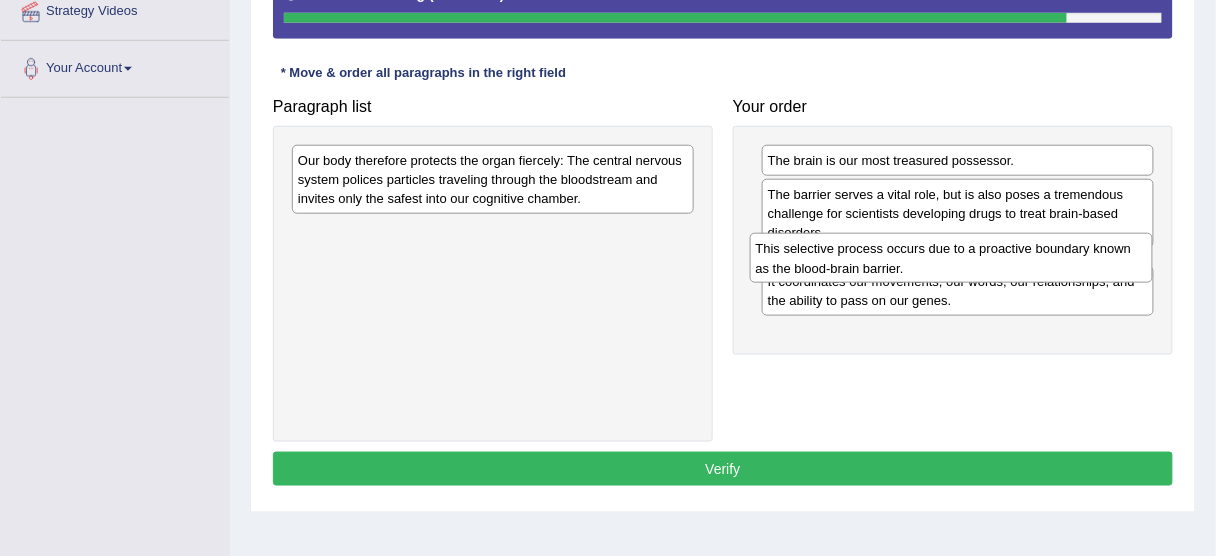 drag, startPoint x: 574, startPoint y: 177, endPoint x: 1035, endPoint y: 272, distance: 470.68674 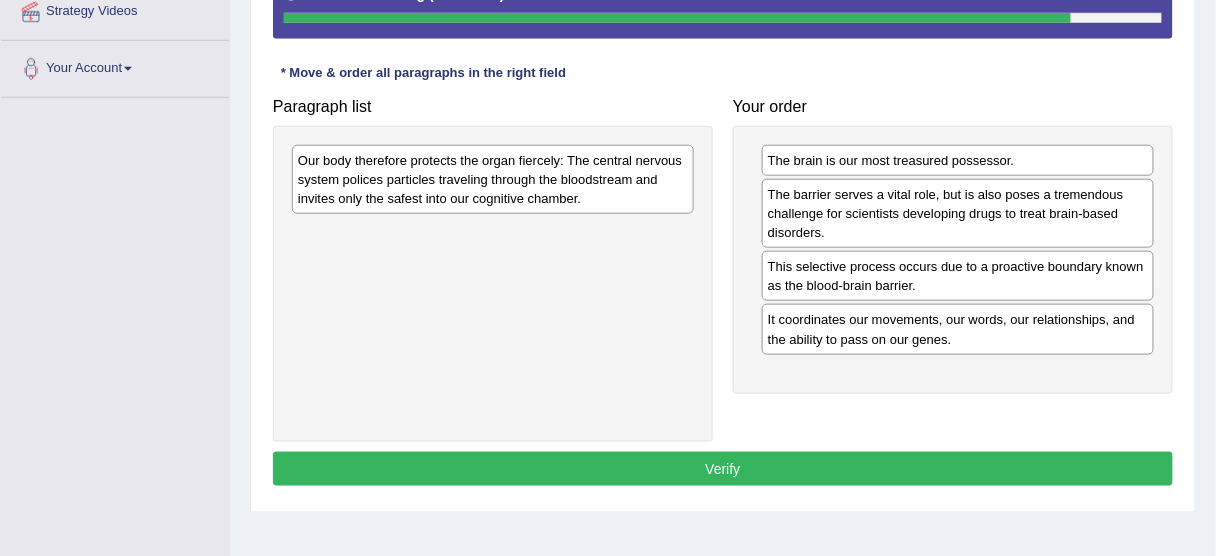 drag, startPoint x: 1035, startPoint y: 272, endPoint x: 1042, endPoint y: 287, distance: 16.552946 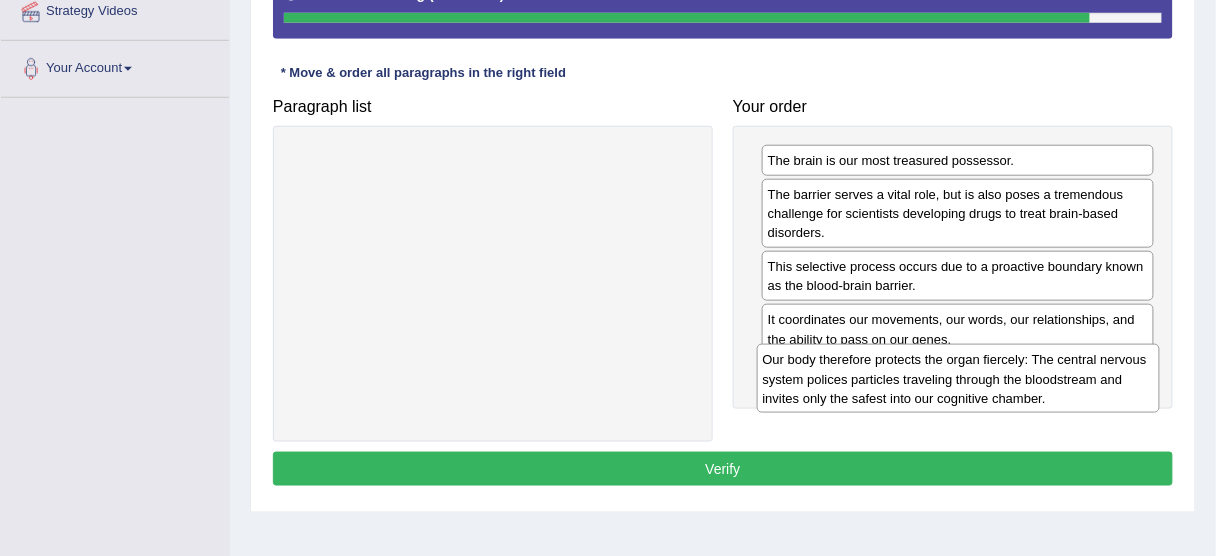 drag, startPoint x: 350, startPoint y: 178, endPoint x: 815, endPoint y: 378, distance: 506.18674 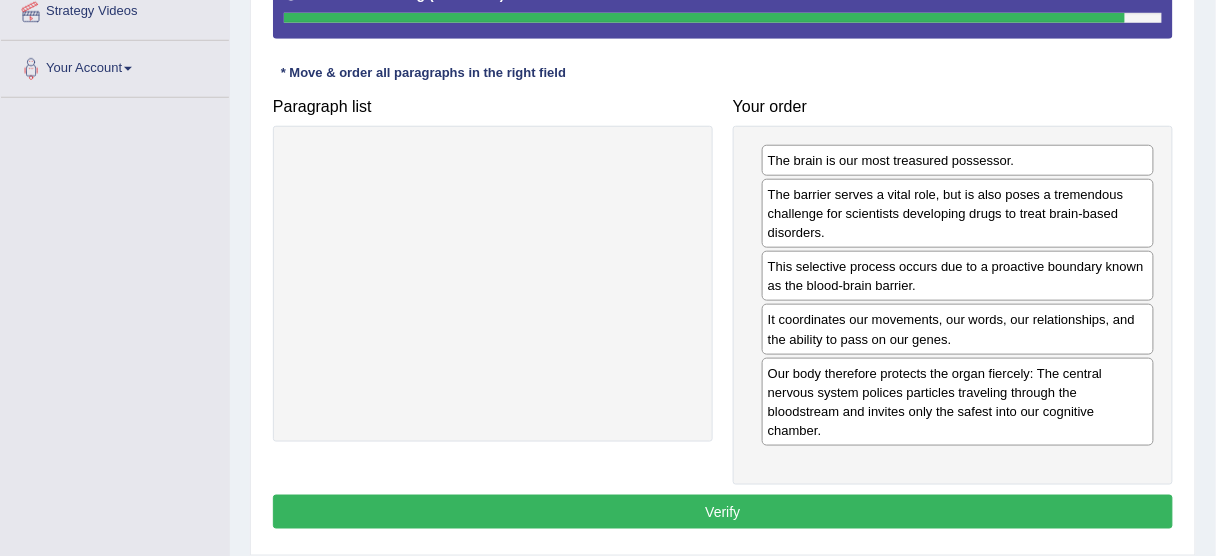 click on "Verify" at bounding box center (723, 512) 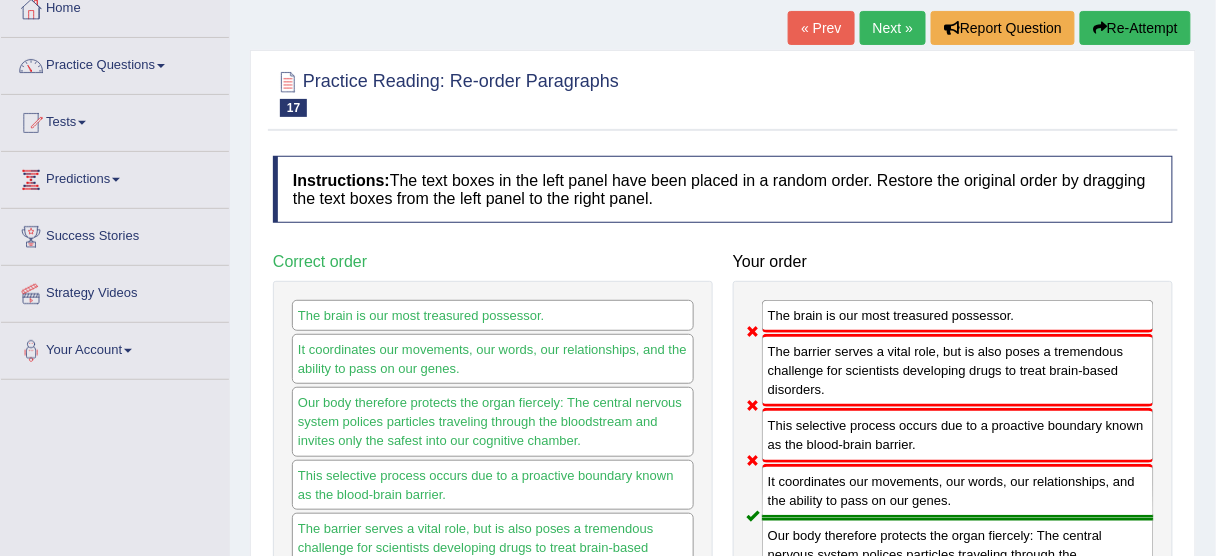 scroll, scrollTop: 80, scrollLeft: 0, axis: vertical 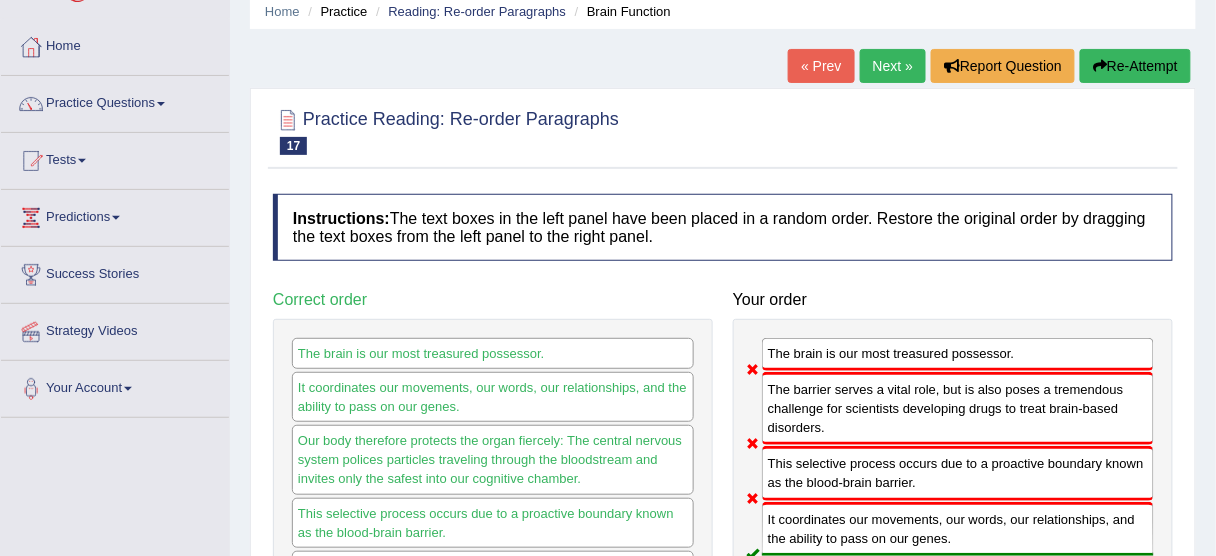 click on "Next »" at bounding box center (893, 66) 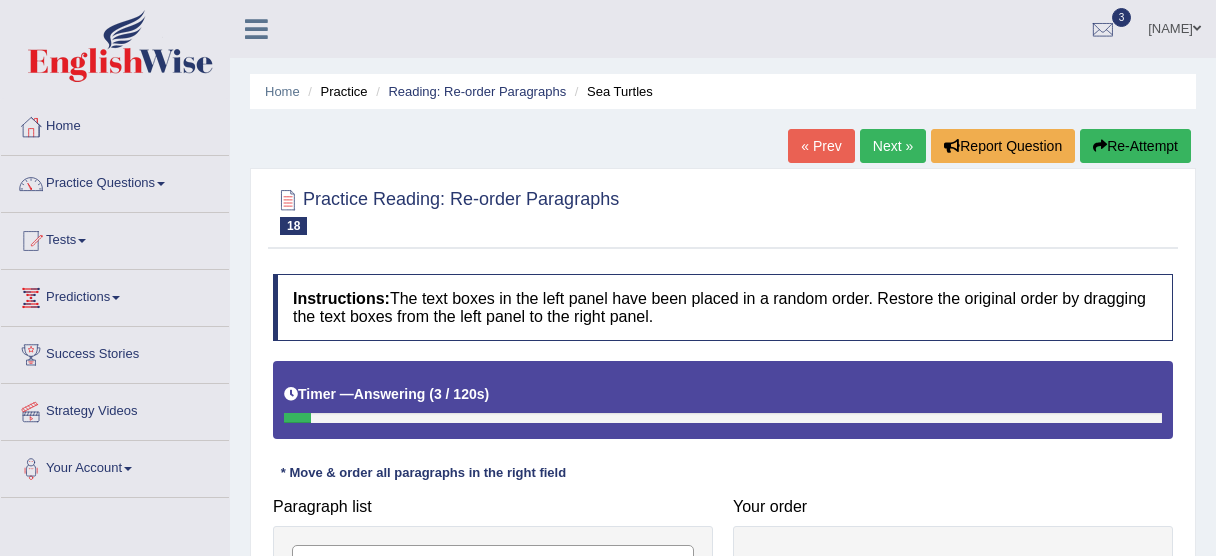 scroll, scrollTop: 320, scrollLeft: 0, axis: vertical 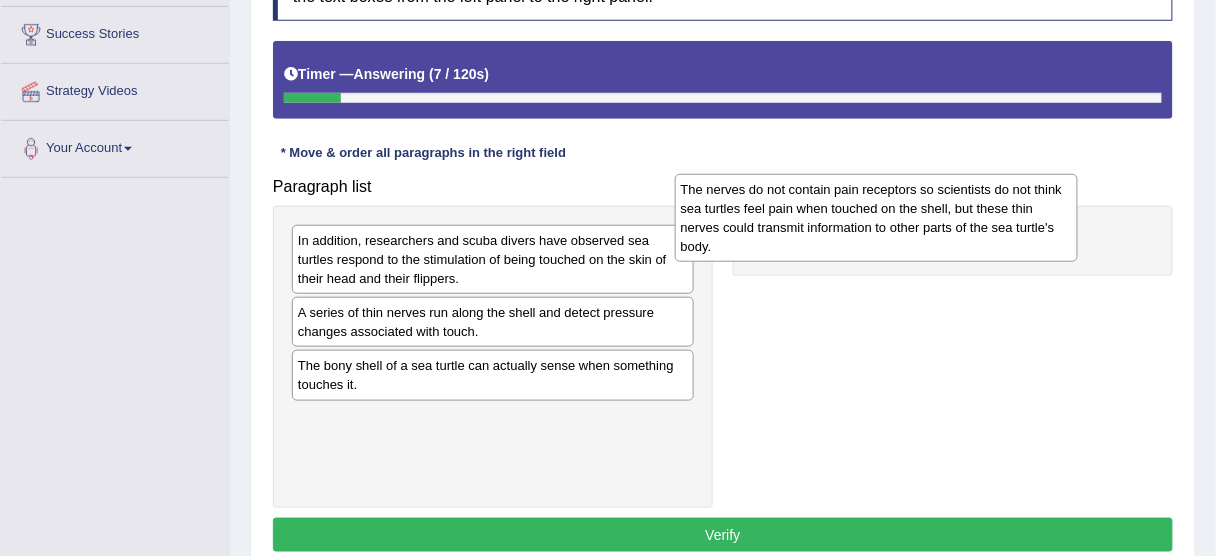 drag, startPoint x: 351, startPoint y: 449, endPoint x: 734, endPoint y: 222, distance: 445.2168 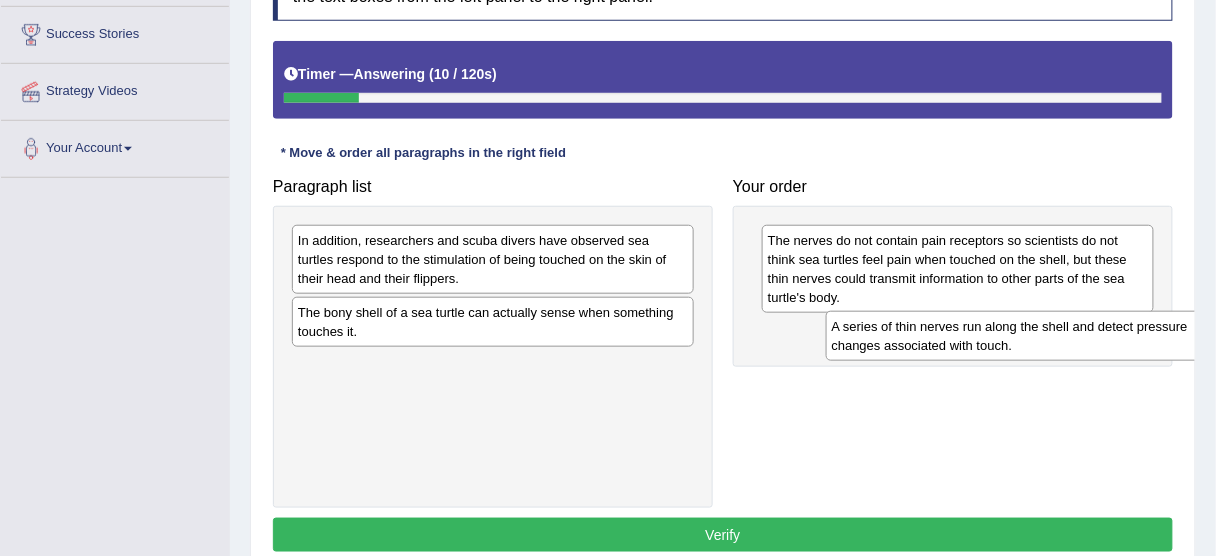 drag, startPoint x: 350, startPoint y: 318, endPoint x: 884, endPoint y: 333, distance: 534.21063 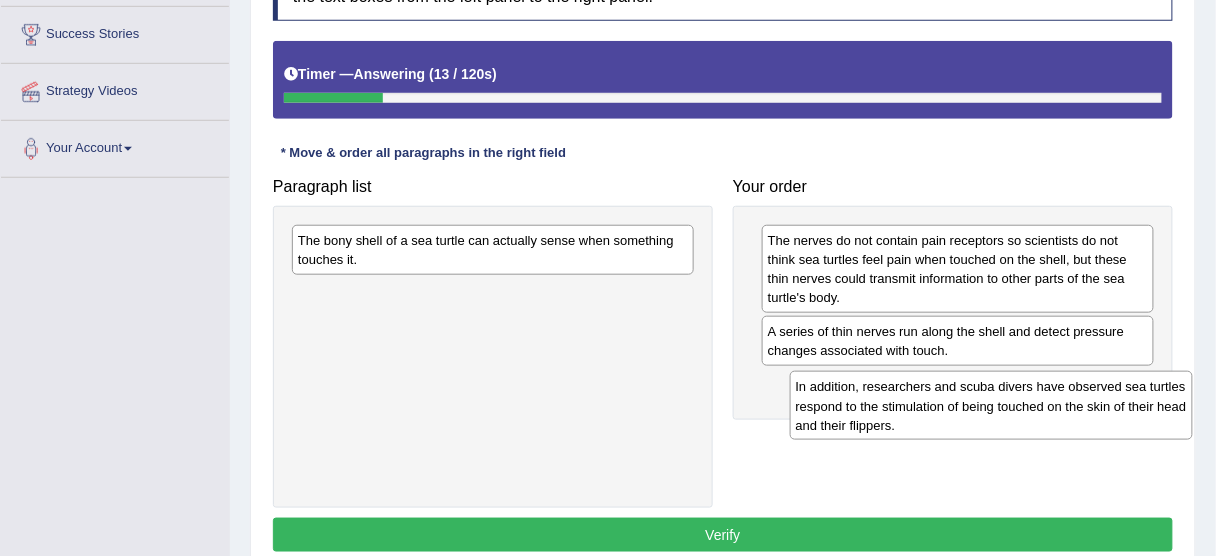 drag, startPoint x: 536, startPoint y: 281, endPoint x: 1034, endPoint y: 427, distance: 518.9605 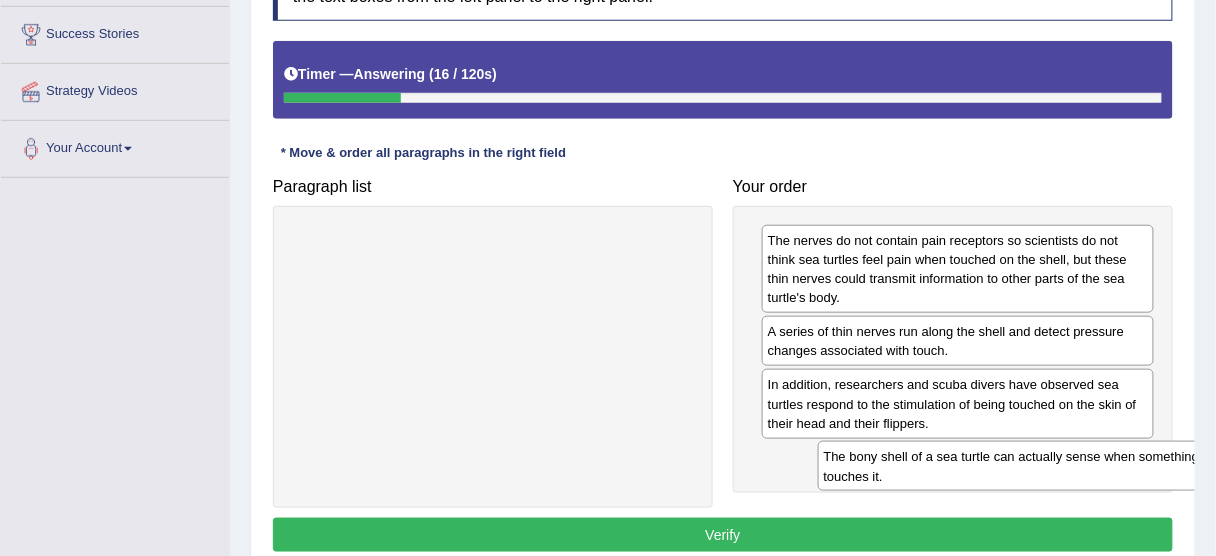 drag, startPoint x: 667, startPoint y: 240, endPoint x: 1194, endPoint y: 456, distance: 569.5481 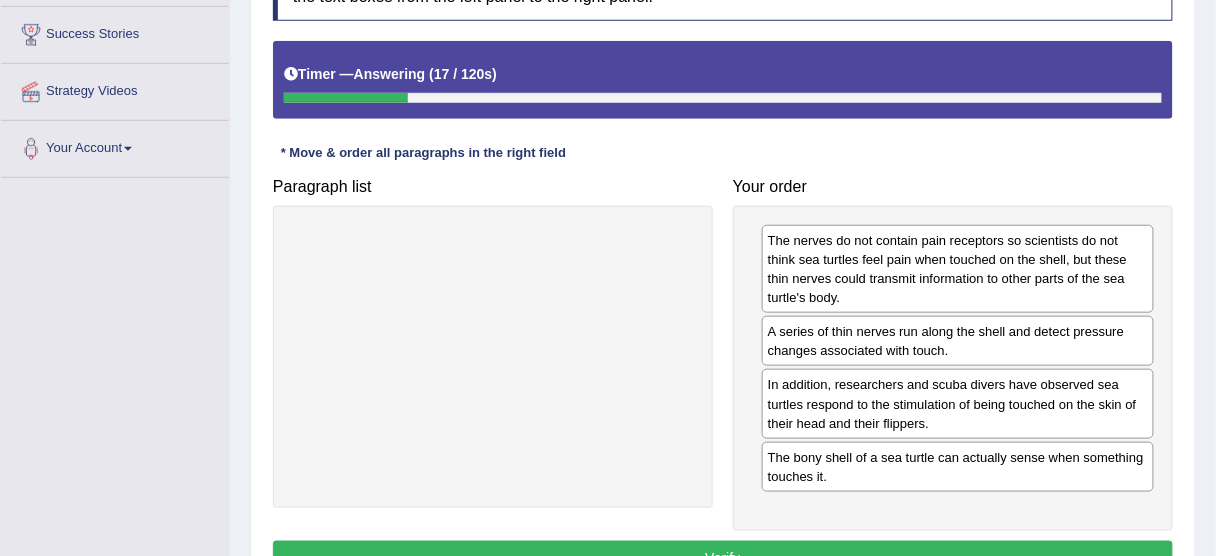 click on "Verify" at bounding box center (723, 558) 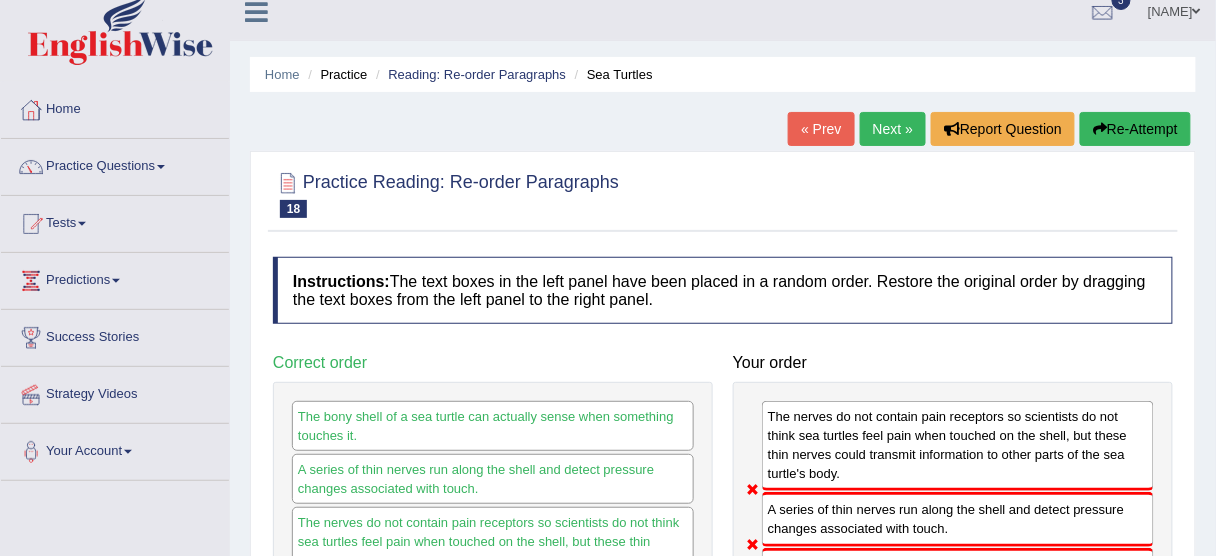 scroll, scrollTop: 0, scrollLeft: 0, axis: both 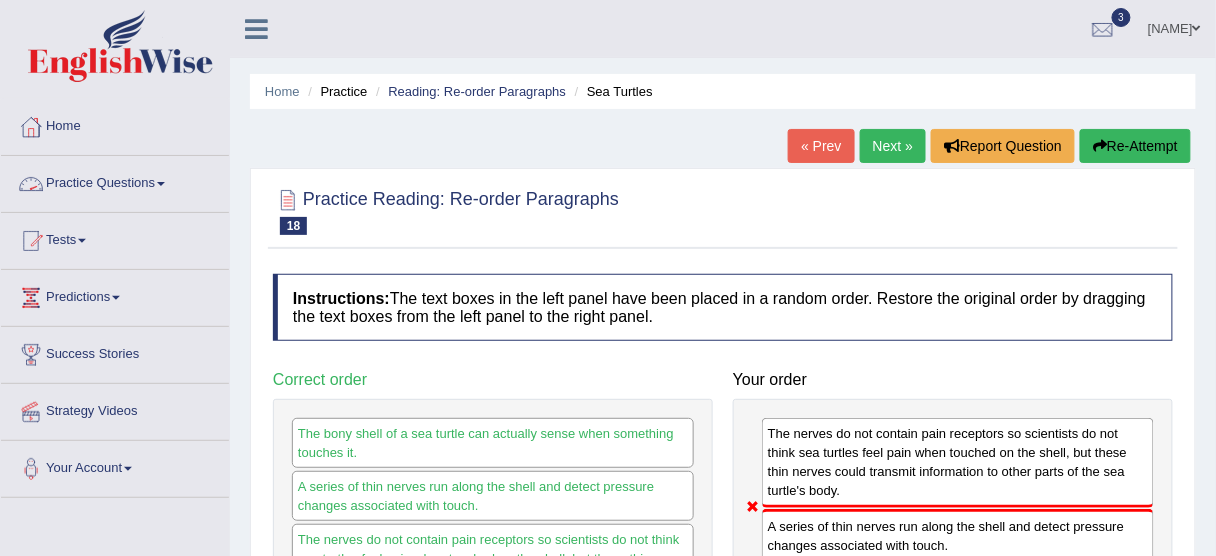 click on "Practice Questions" at bounding box center [115, 181] 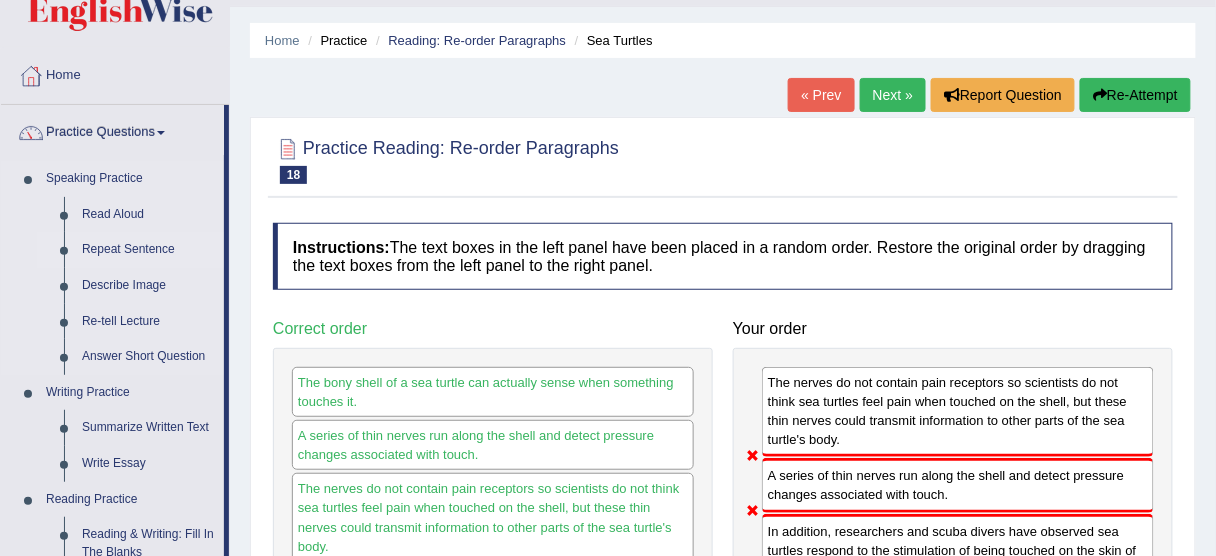 scroll, scrollTop: 0, scrollLeft: 0, axis: both 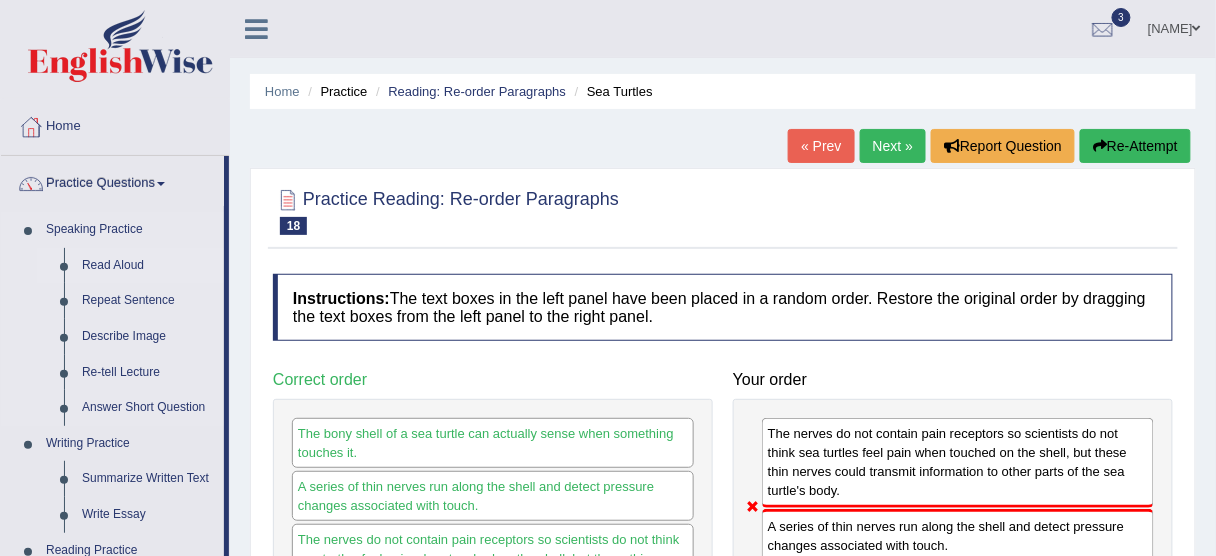 click on "Read Aloud" at bounding box center (148, 266) 